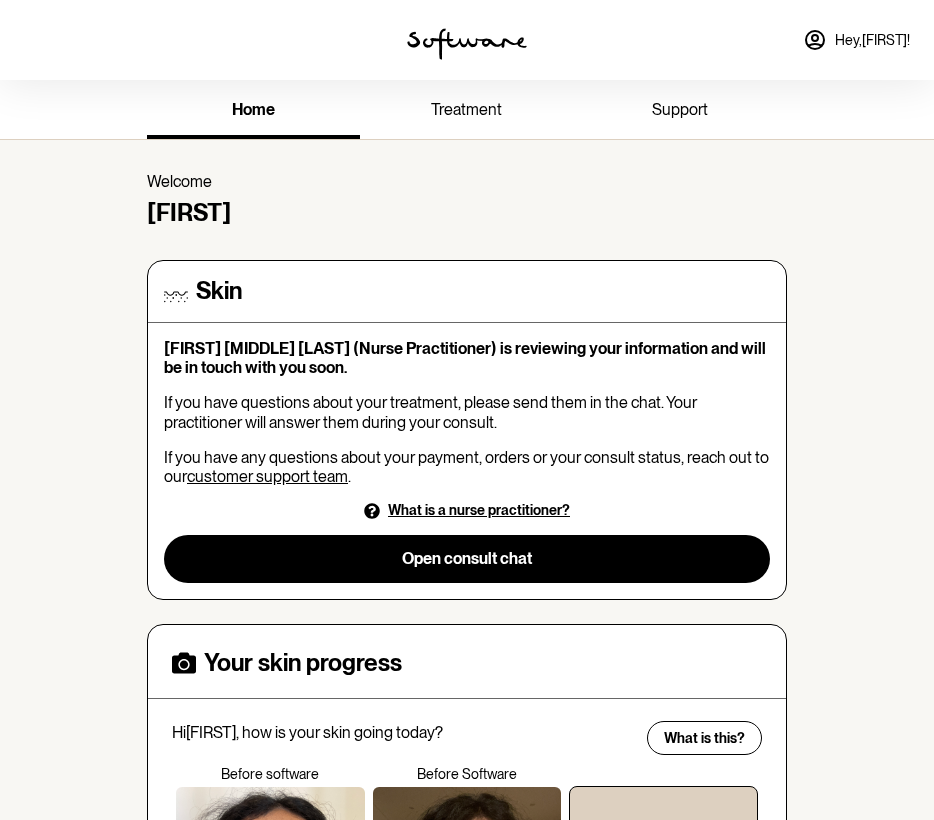 scroll, scrollTop: 400, scrollLeft: 0, axis: vertical 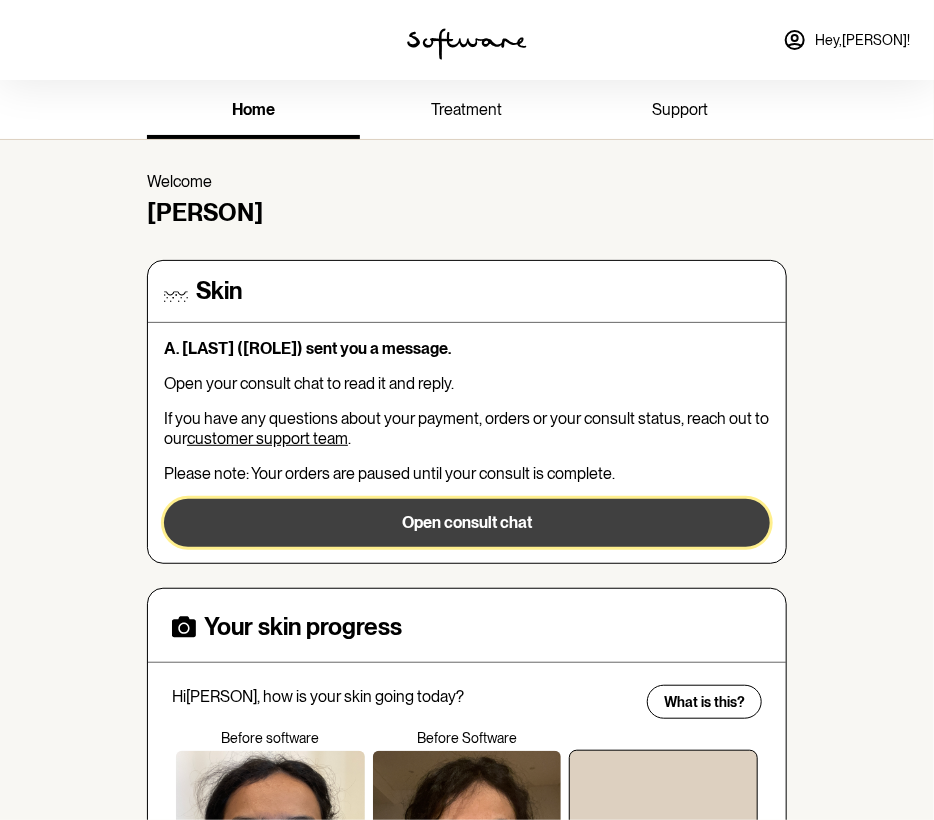 click on "Open consult chat" at bounding box center (467, 523) 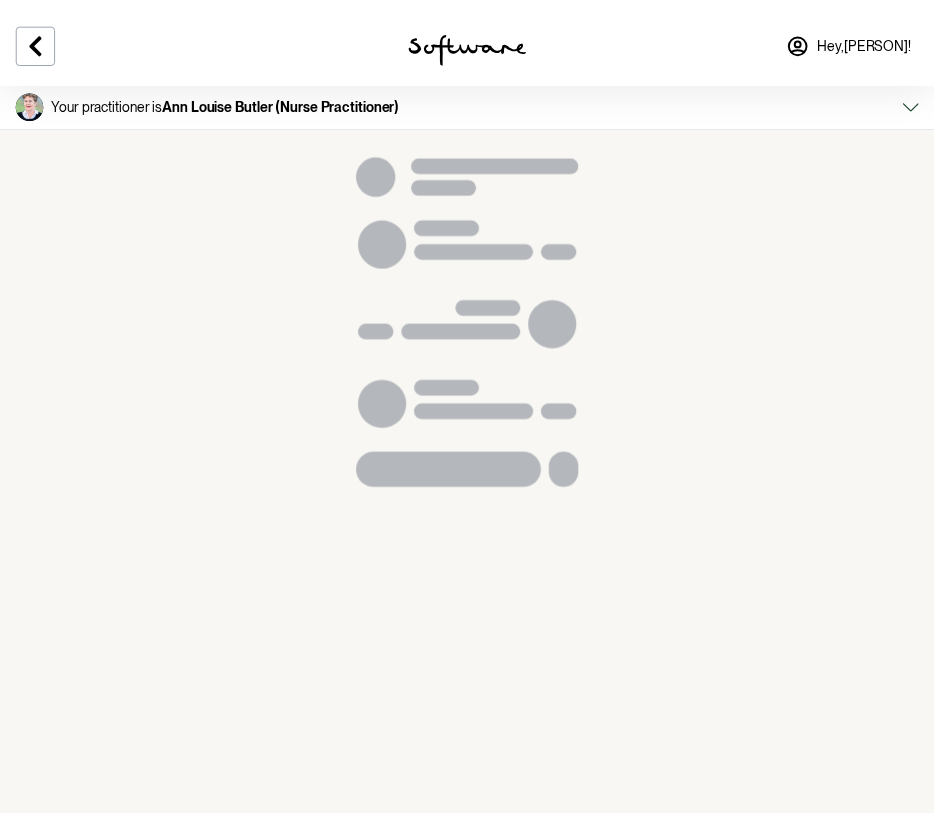 scroll, scrollTop: 1463, scrollLeft: 0, axis: vertical 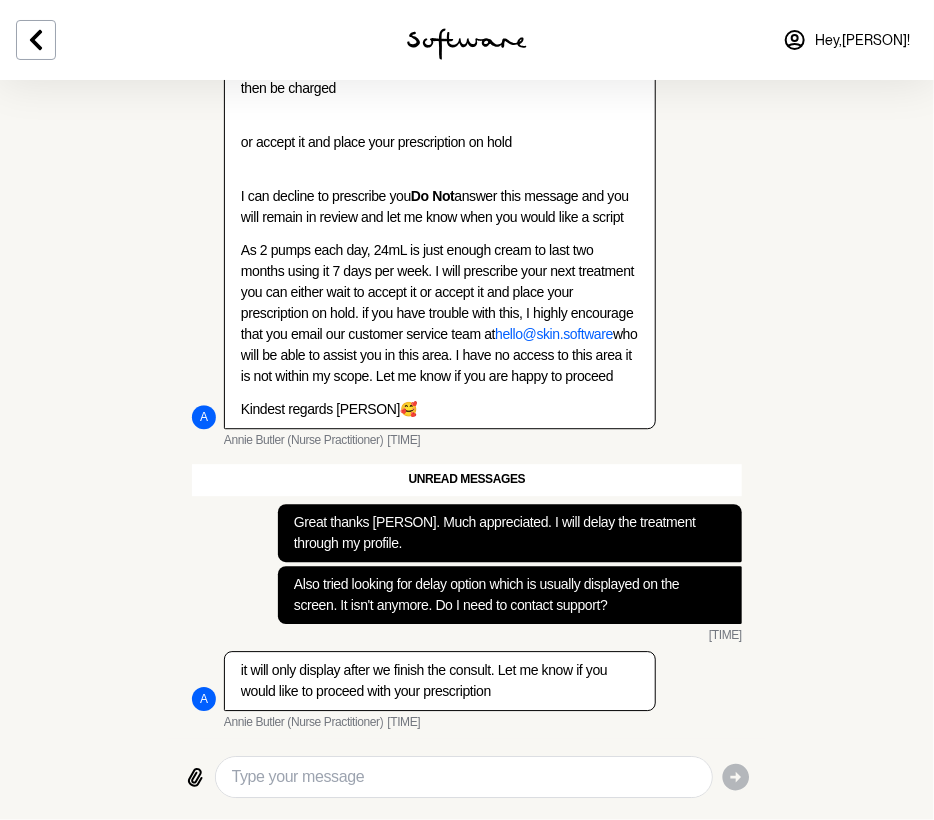 click at bounding box center [464, 777] 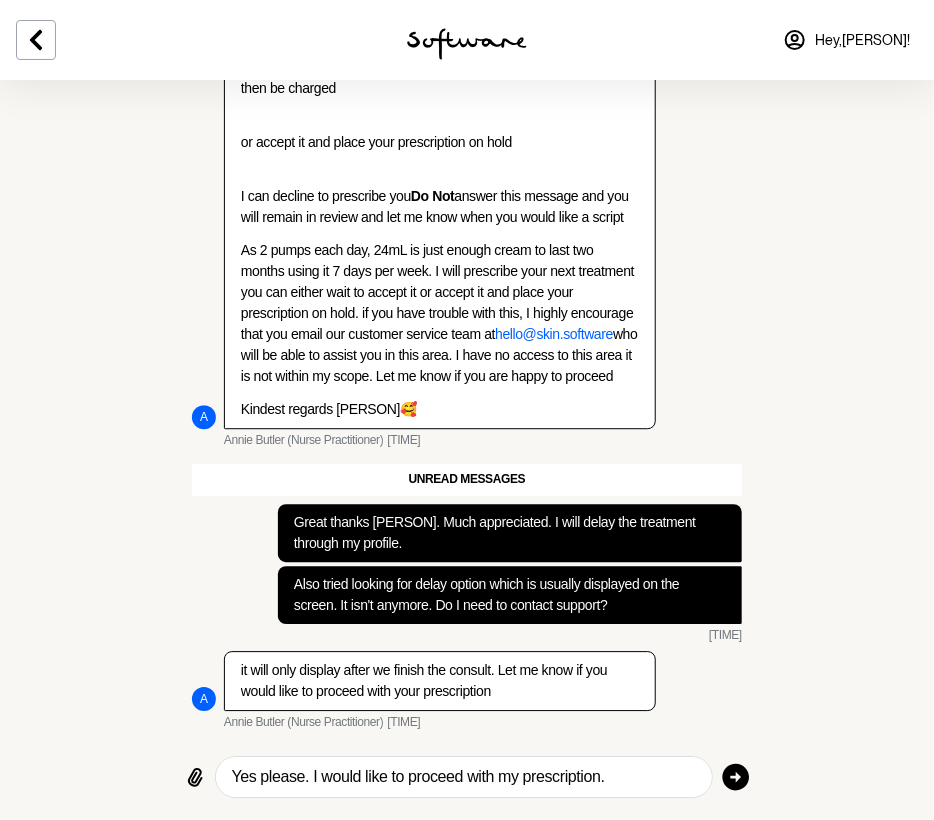 type on "Yes please. I would like to proceed with my prescription." 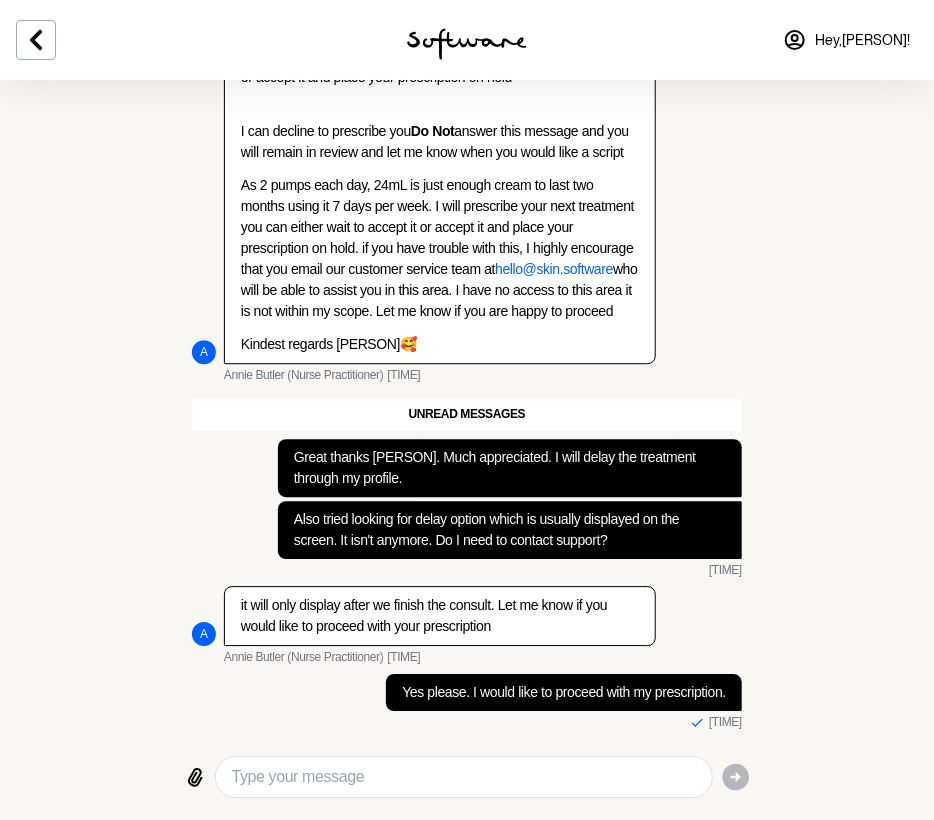 scroll, scrollTop: 1528, scrollLeft: 0, axis: vertical 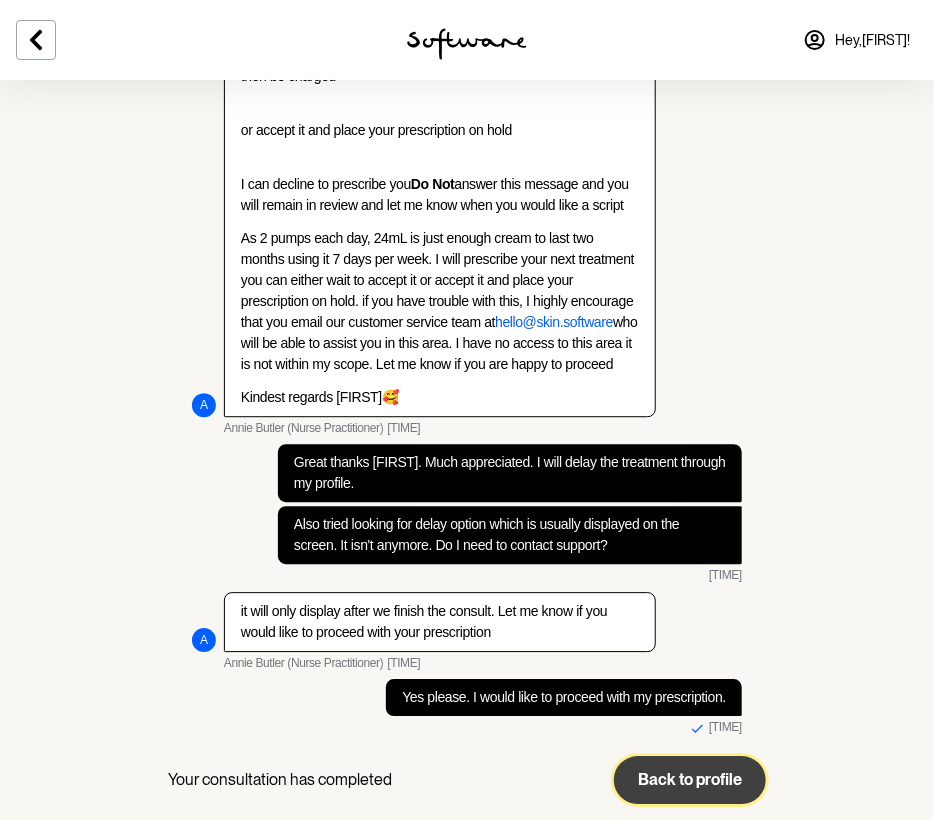 click on "Back to profile" at bounding box center [690, 780] 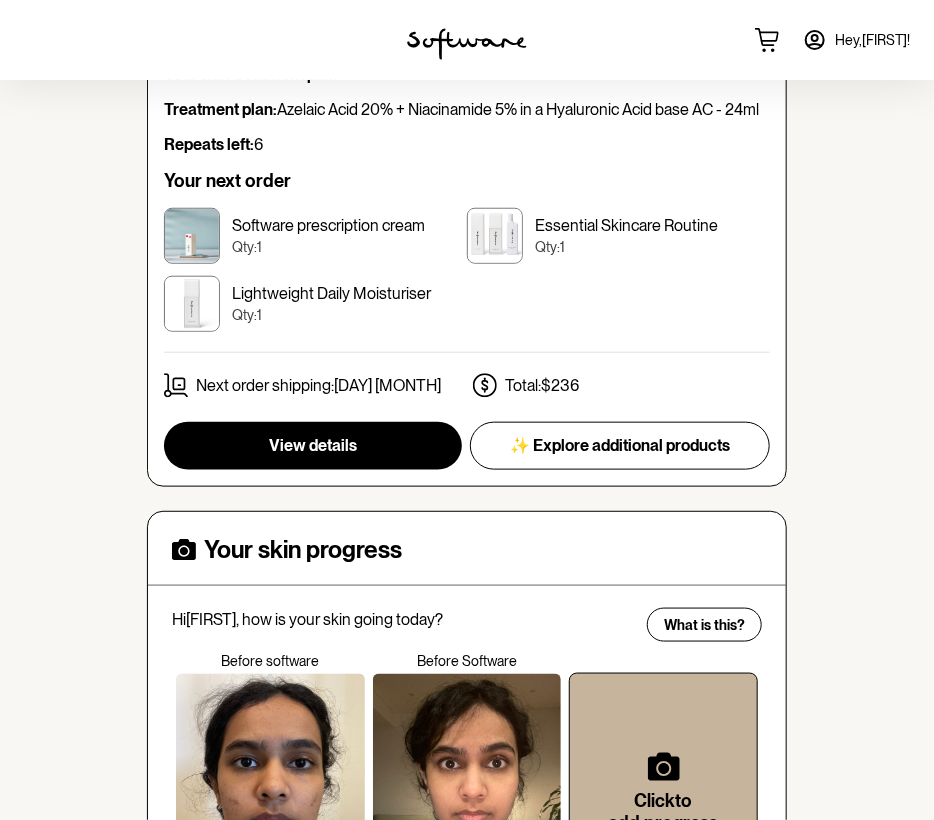 scroll, scrollTop: 500, scrollLeft: 0, axis: vertical 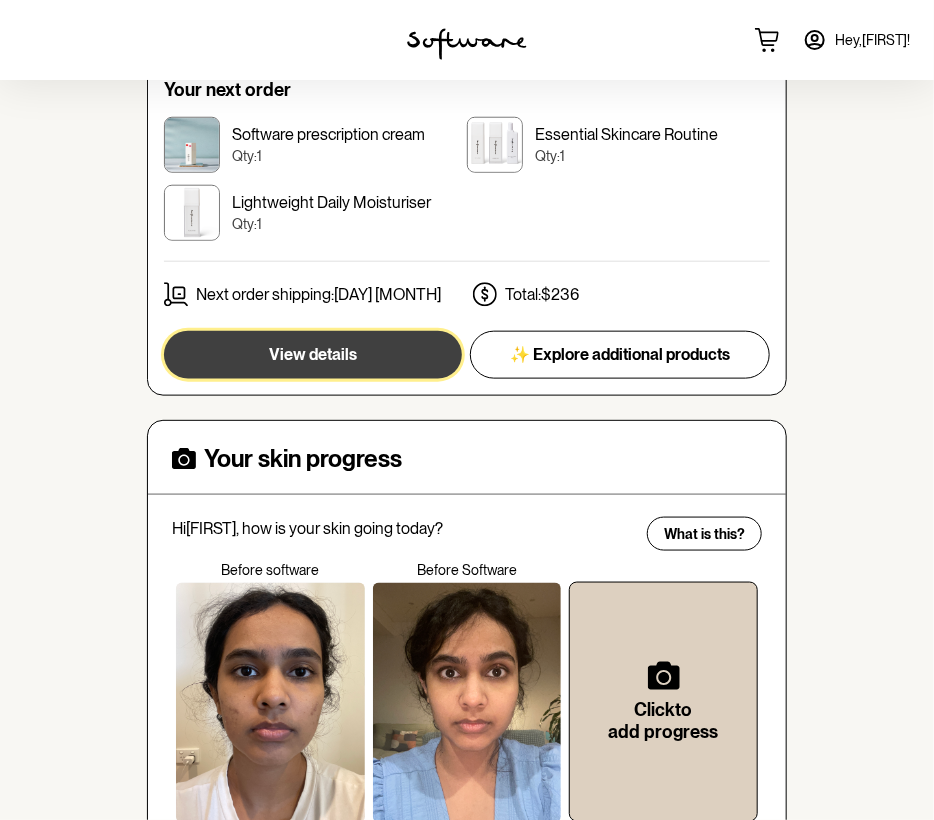 click on "View details" at bounding box center (313, 354) 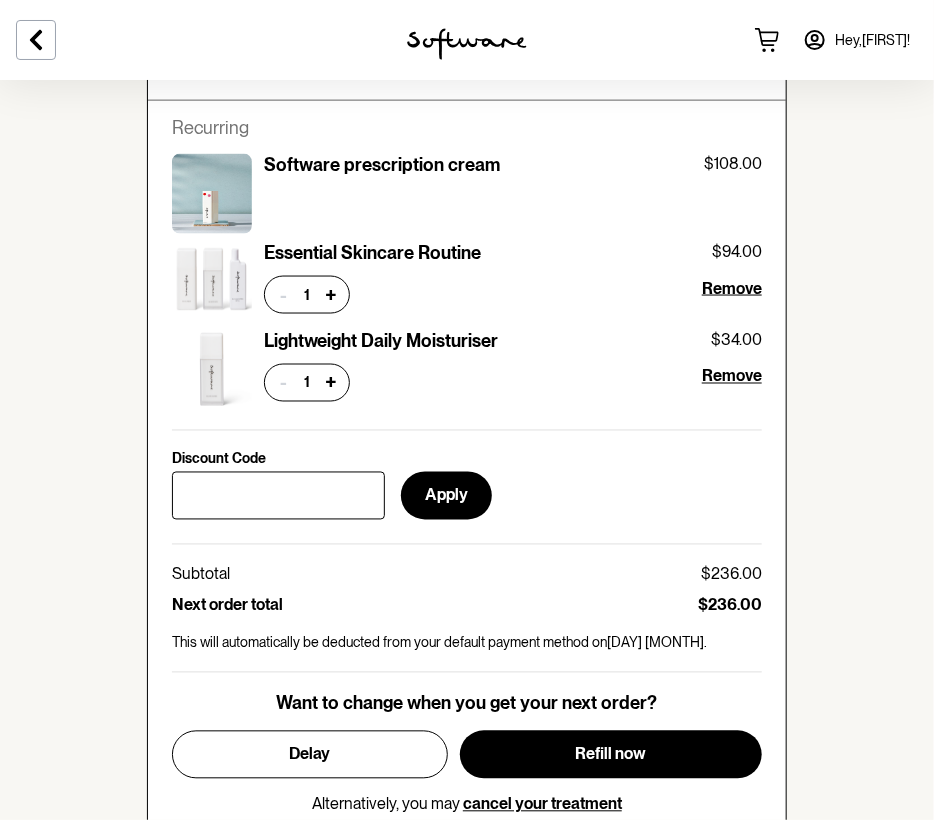 scroll, scrollTop: 800, scrollLeft: 0, axis: vertical 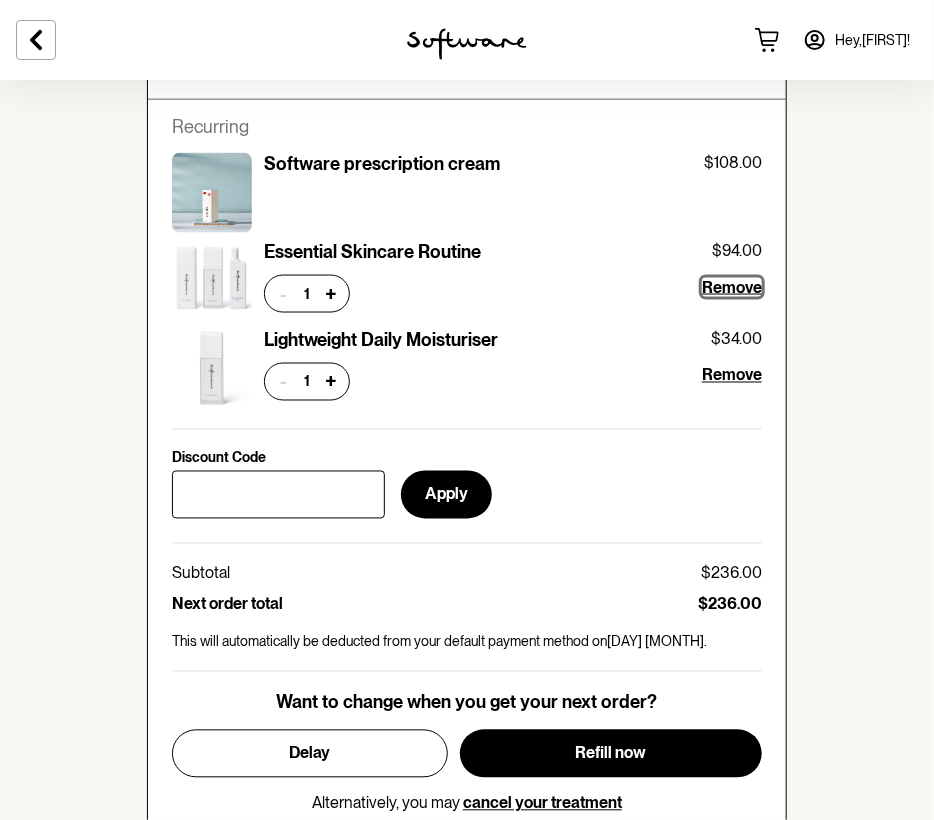 click on "Remove" at bounding box center [732, 287] 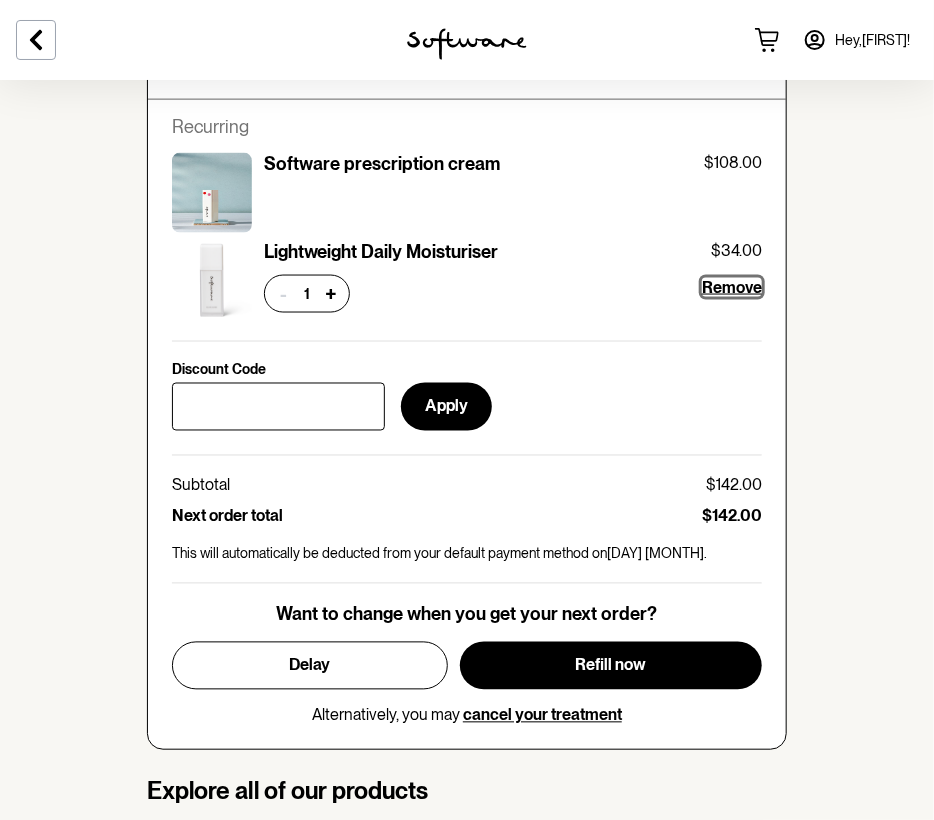 click on "Remove" at bounding box center (732, 287) 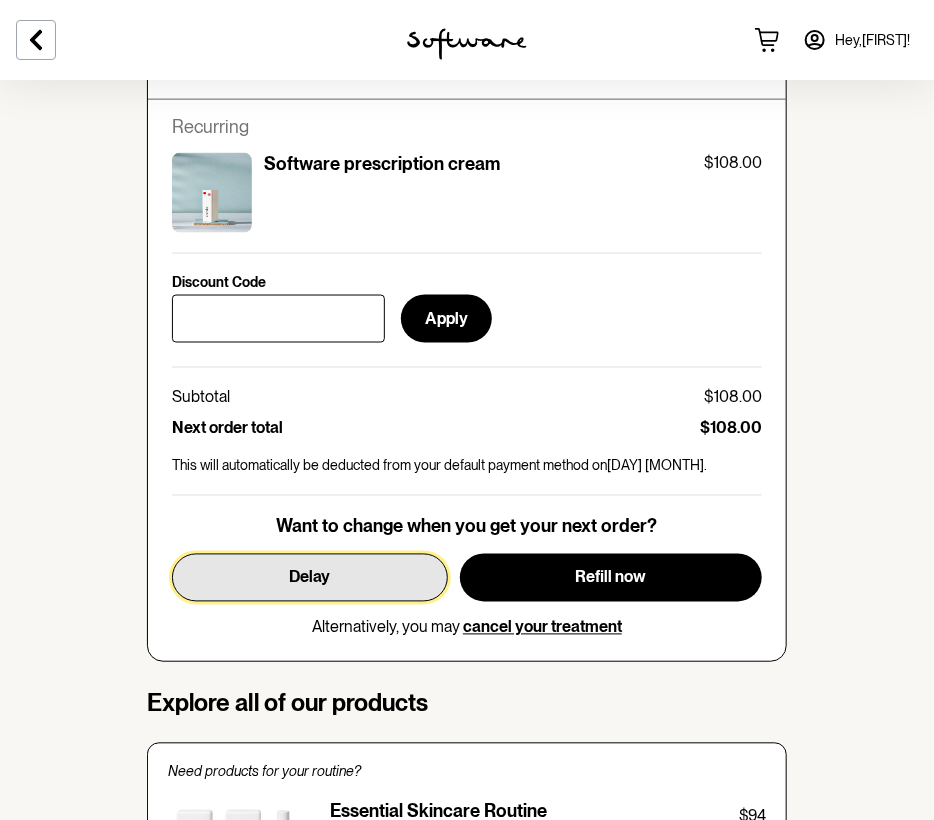 click on "Delay" at bounding box center [310, 578] 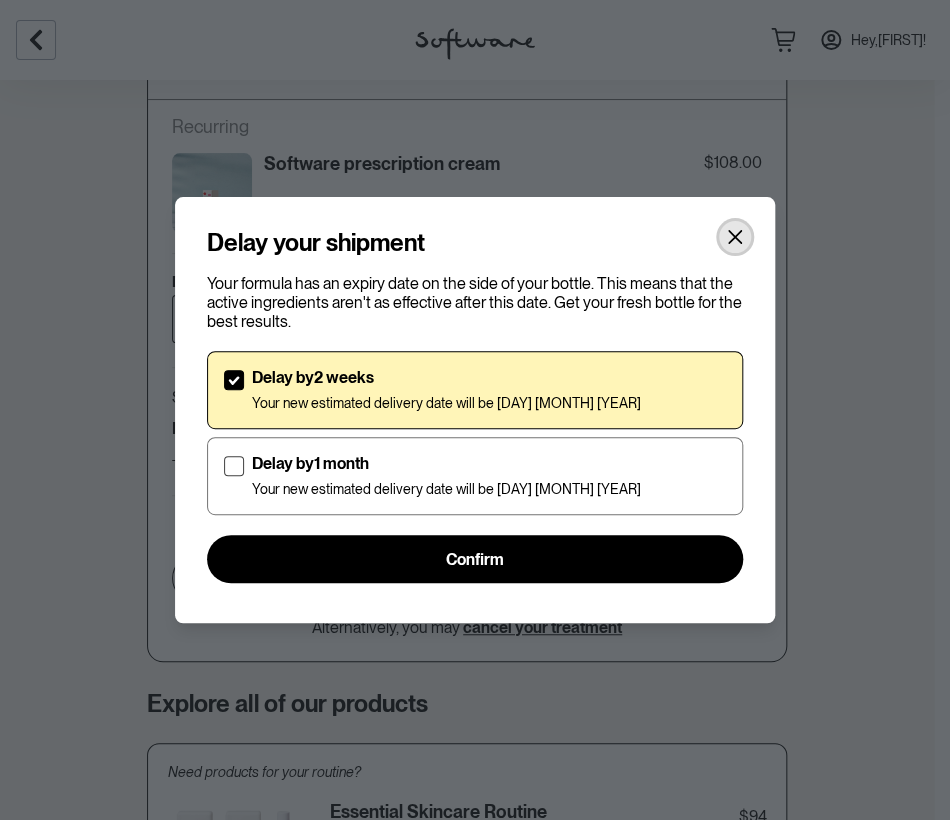 click 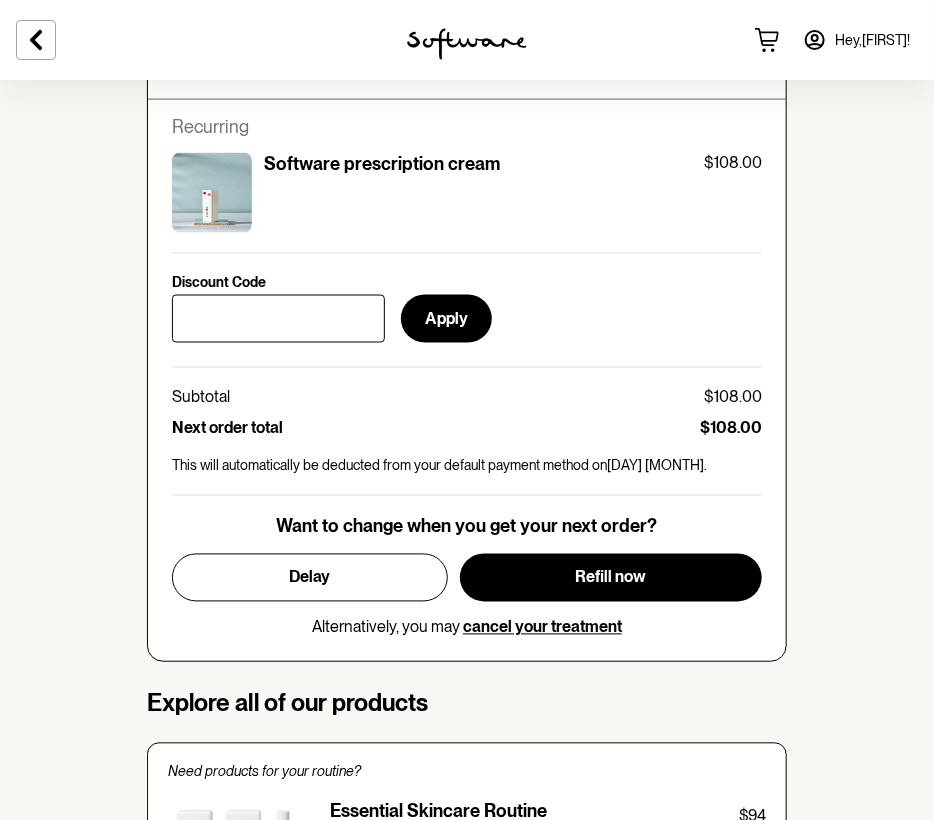 click on "skin Your personalised skin treatment Treatment plan: Azelaic Acid 20% + Niacinamide 5% in a Hyaluronic Acid base AC - 24ml Status: Active. Repeats left: 6 Next order shipping: [DAY] [MONTH] Estimated delivery: [DAY] [MONTH] Instructions: Azelaic Acid 20% + Niacinamide 5% in a Hyaluronic Acid base AC, Cream, Azelaic Acid 20% + Niacinamide 5%
Apply 2 pumps to the face, once in the evening. For the first month, gradually increase frequency as directed. View consult & pharmacy notes Have a question or want to change your treatment plan? Get support Your next shipment Recurring Software prescription cream $108.00 Discount Code Apply Subtotal $108.00 Next order total $108.00 This will automatically be deducted from your default payment method on [DAY] [MONTH] . Want to change when you get your next order? Delay Refill now Alternatively, you may cancel your treatment Explore all of our products Need products for your routine? Essential Skincare Routine $94 Learn more + Add to upcoming order Buy now $34 Buy now" at bounding box center (467, 659) 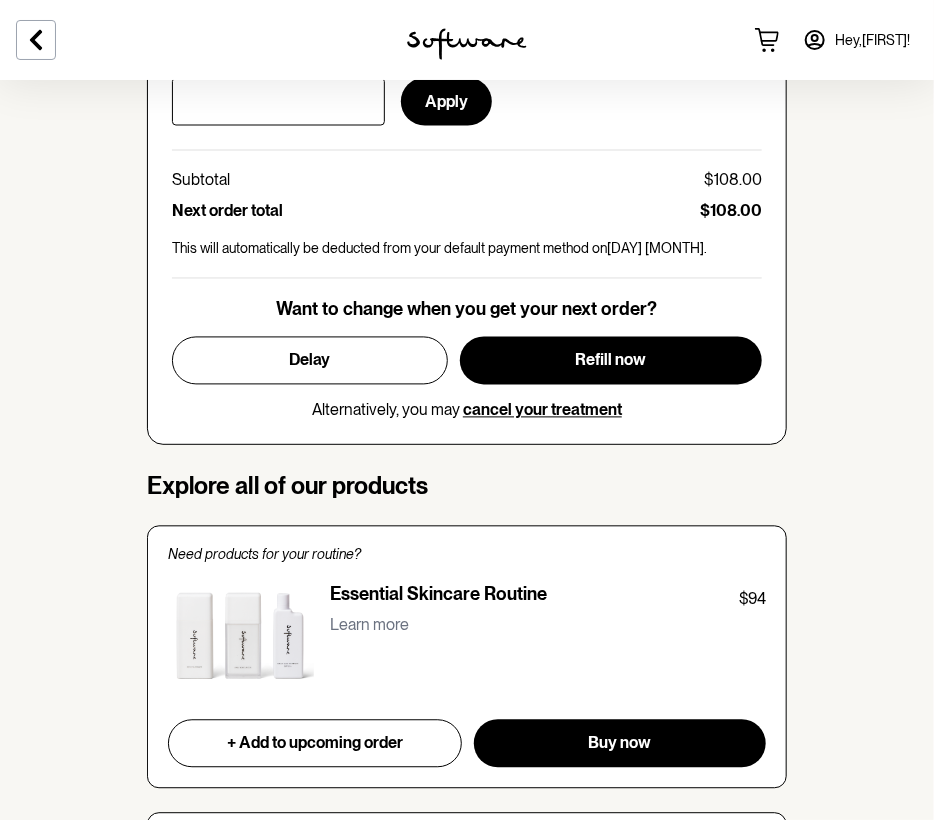 scroll, scrollTop: 1100, scrollLeft: 0, axis: vertical 